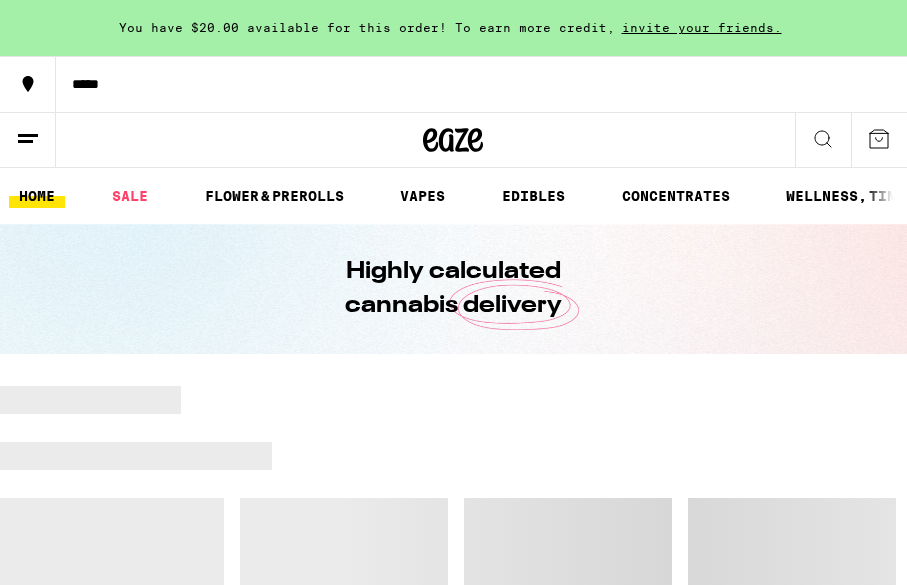 scroll, scrollTop: 0, scrollLeft: 0, axis: both 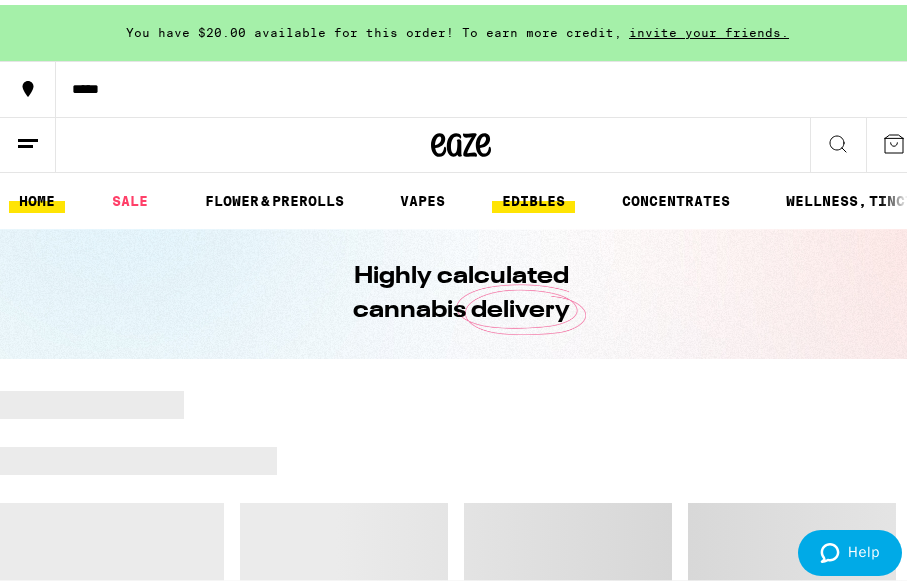click on "EDIBLES" at bounding box center [533, 196] 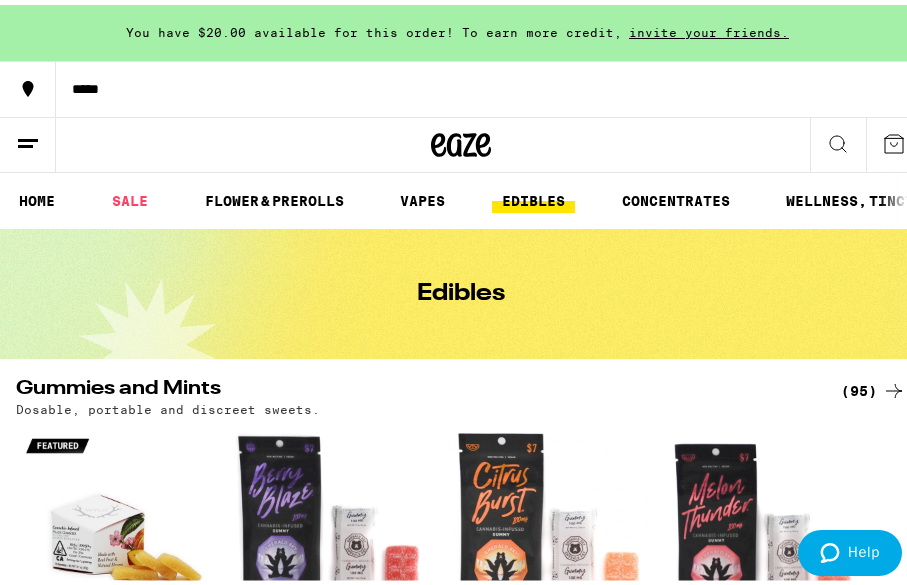 scroll, scrollTop: 0, scrollLeft: 0, axis: both 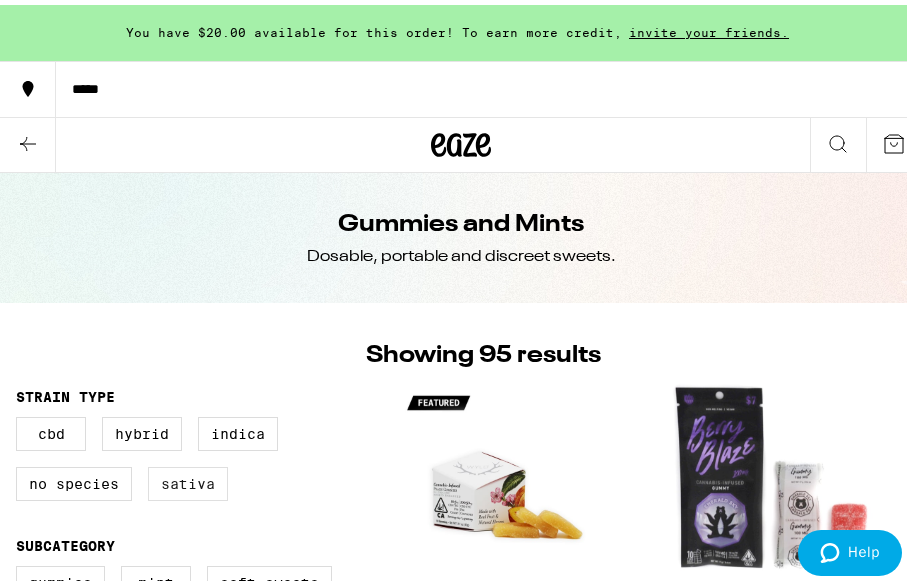 click on "Sativa" at bounding box center [188, 479] 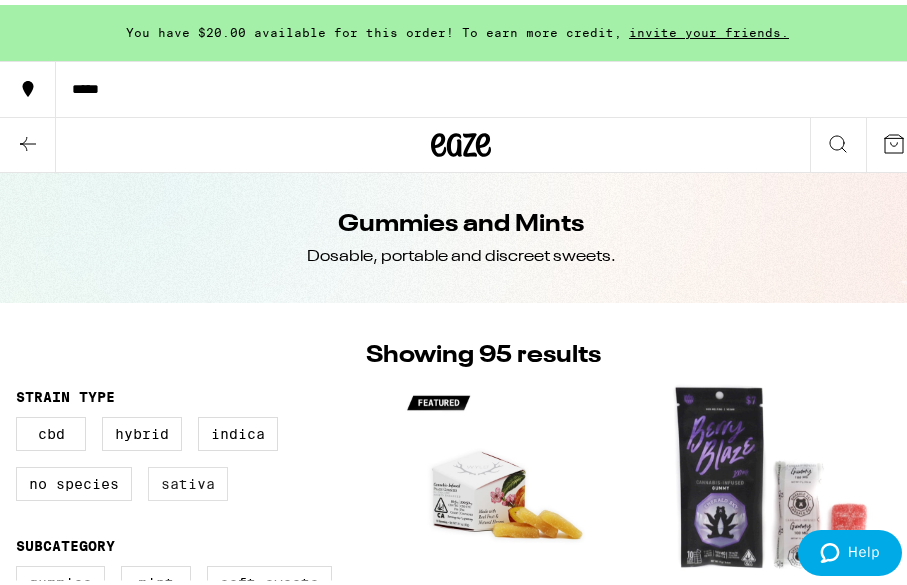 checkbox on "true" 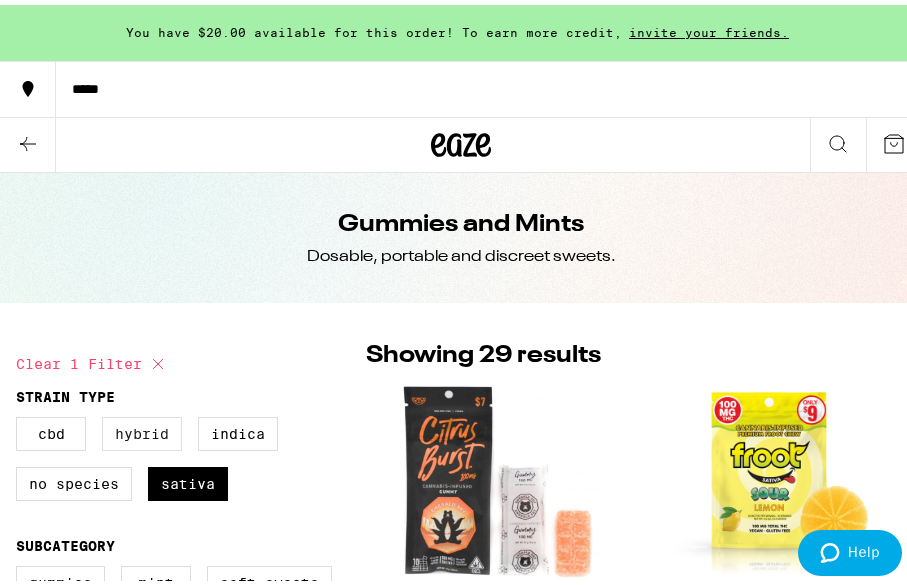 click on "Hybrid" at bounding box center [142, 429] 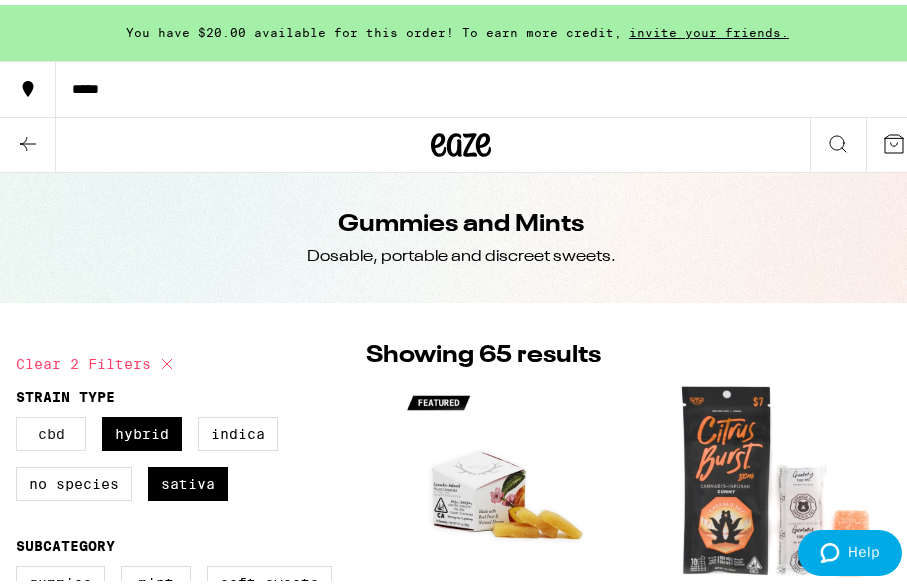 click on "CBD" at bounding box center (51, 429) 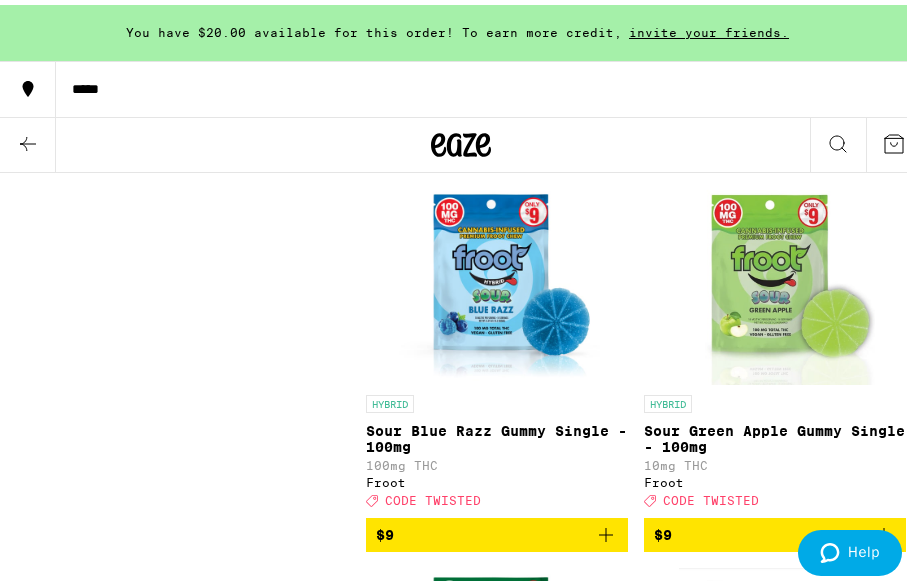 scroll, scrollTop: 562, scrollLeft: 0, axis: vertical 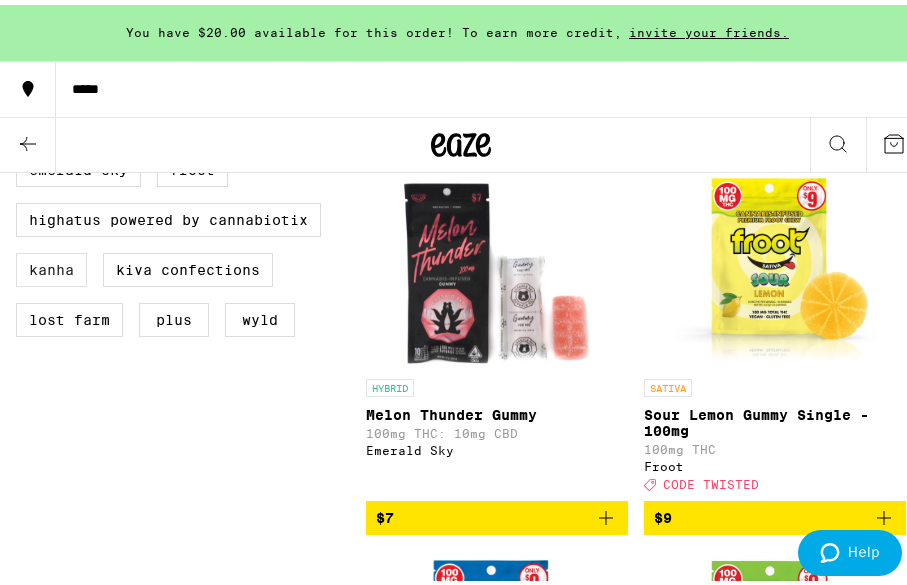 drag, startPoint x: 47, startPoint y: 283, endPoint x: 59, endPoint y: 286, distance: 12.369317 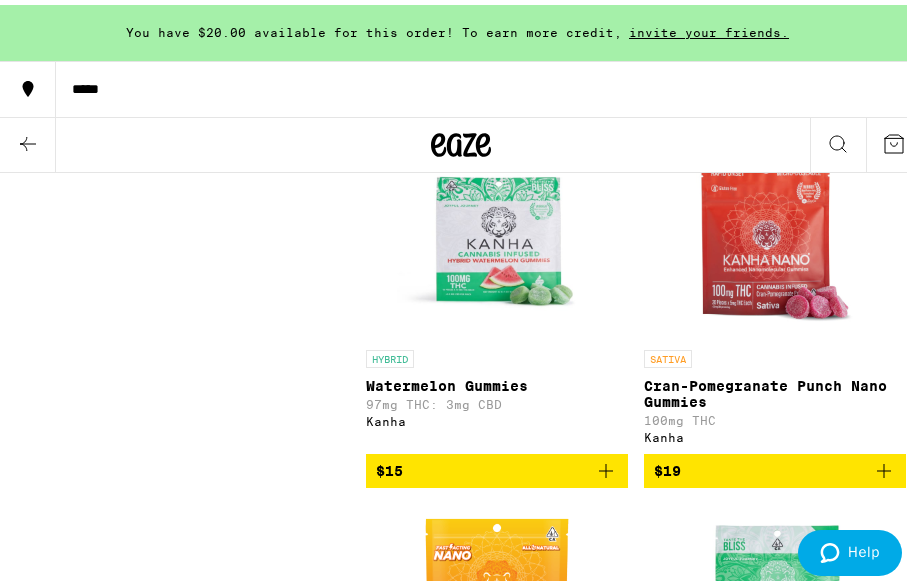 scroll, scrollTop: 0, scrollLeft: 0, axis: both 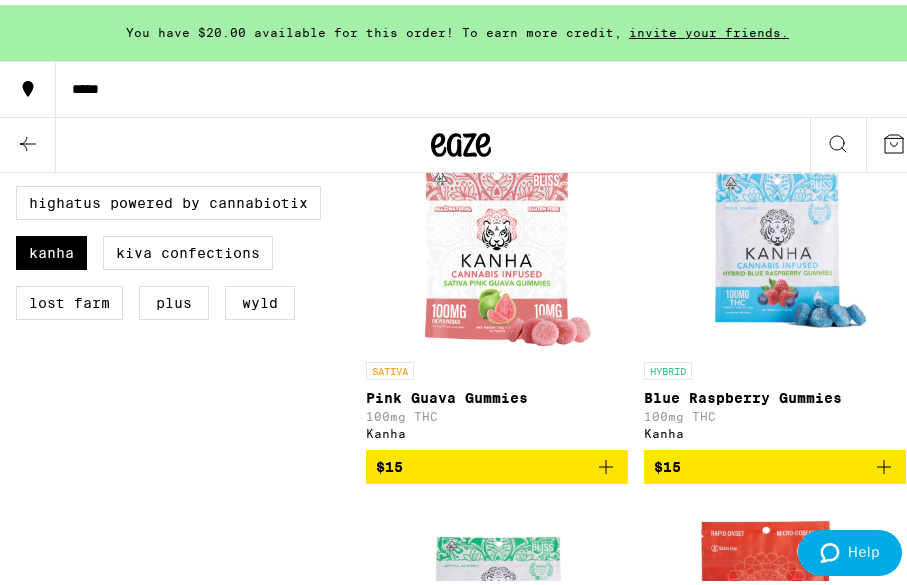 click on "Camino Dr. Norm's Emerald Sky Froot Highatus Powered by Cannabiotix Kanha Kiva Confections Lost Farm PLUS WYLD" at bounding box center [191, 206] 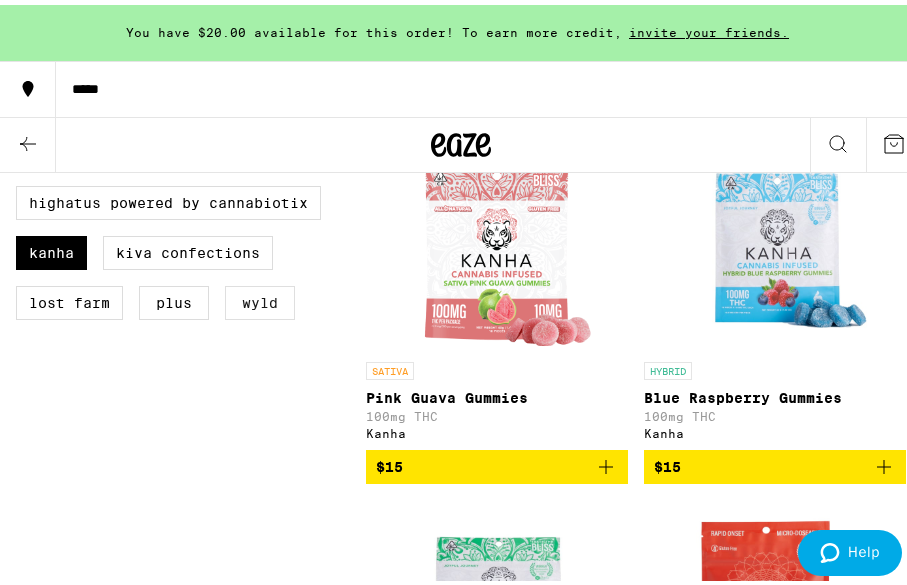 click on "WYLD" at bounding box center [260, 298] 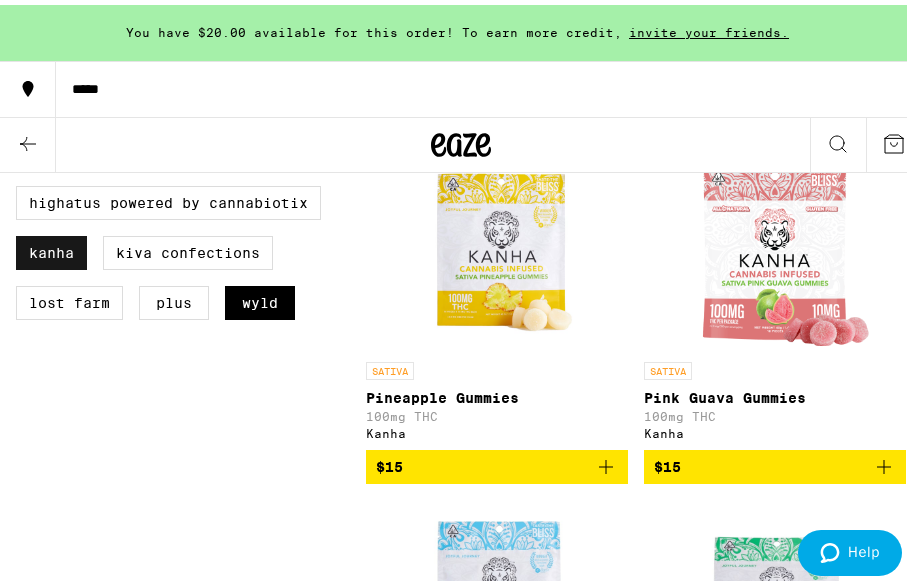 click on "Kanha" at bounding box center [51, 248] 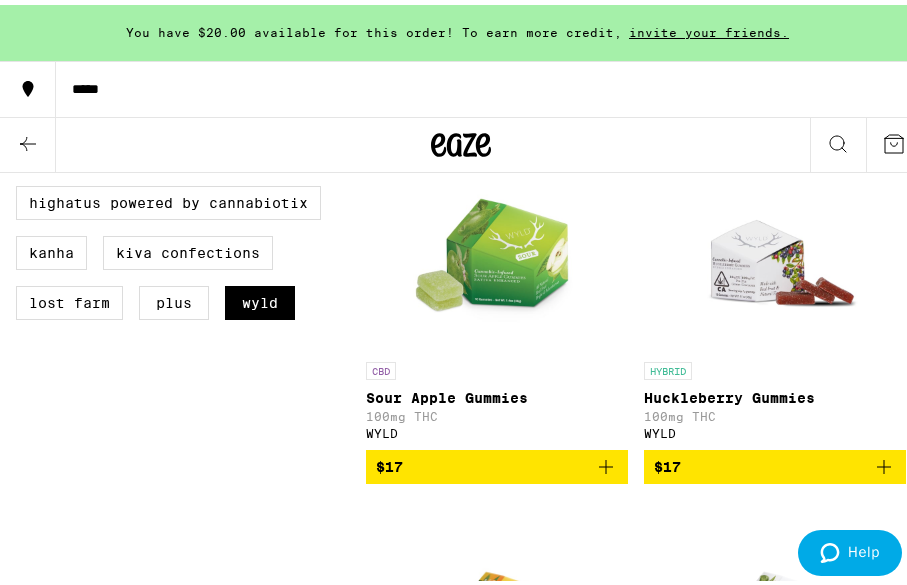 click on "Clear 4 filters Strain Type CBD Hybrid Indica No Species Sativa Subcategory Gummies Mint Soft Sweets Brand Camino Dr. Norm's Emerald Sky Froot Highatus Powered by Cannabiotix Kanha Kiva Confections Lost Farm PLUS WYLD" at bounding box center [191, 860] 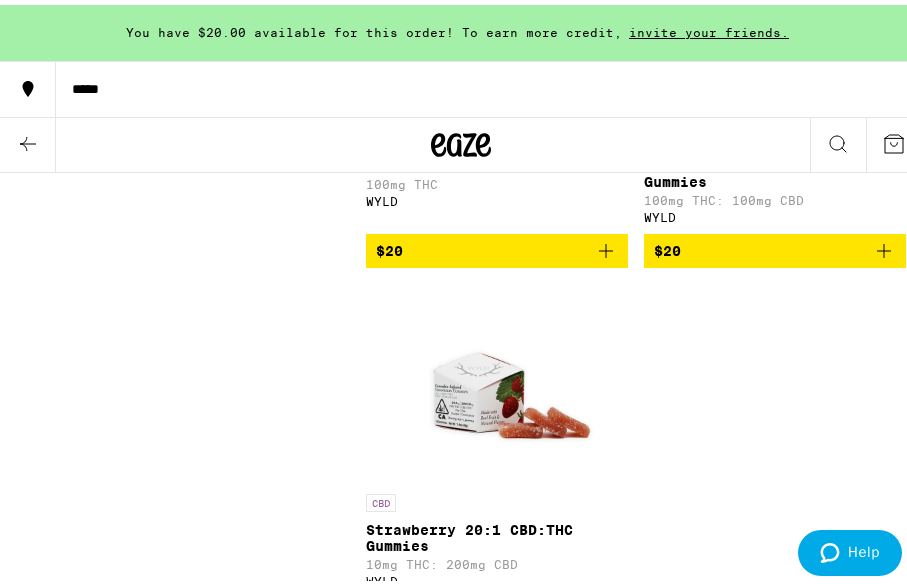 scroll, scrollTop: 2112, scrollLeft: 0, axis: vertical 